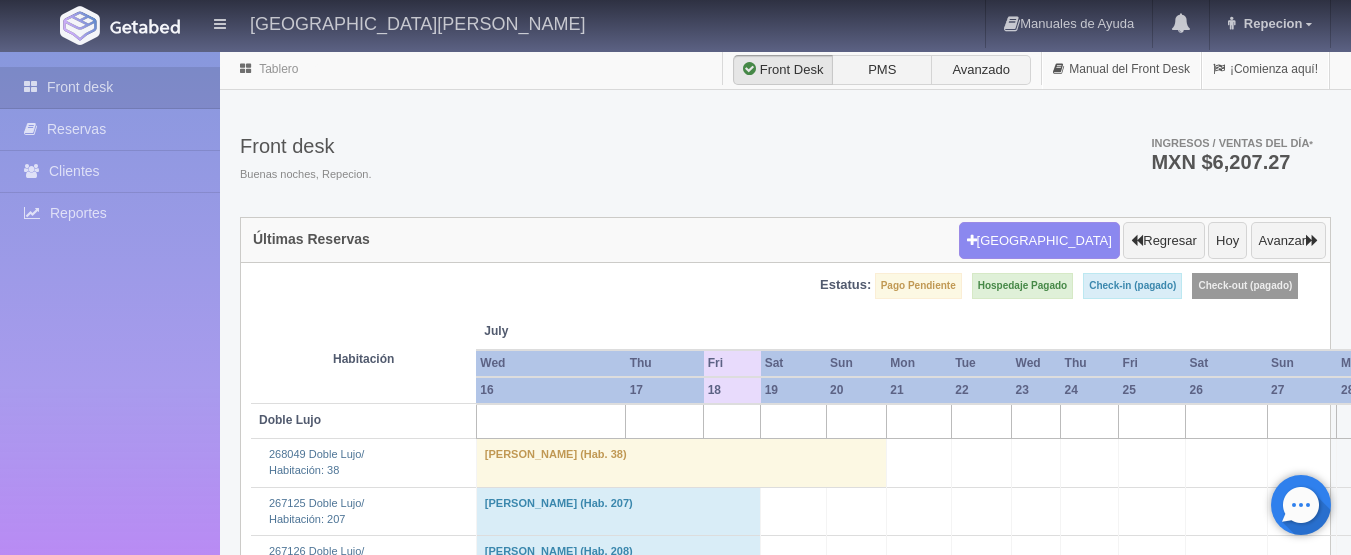 scroll, scrollTop: 0, scrollLeft: 0, axis: both 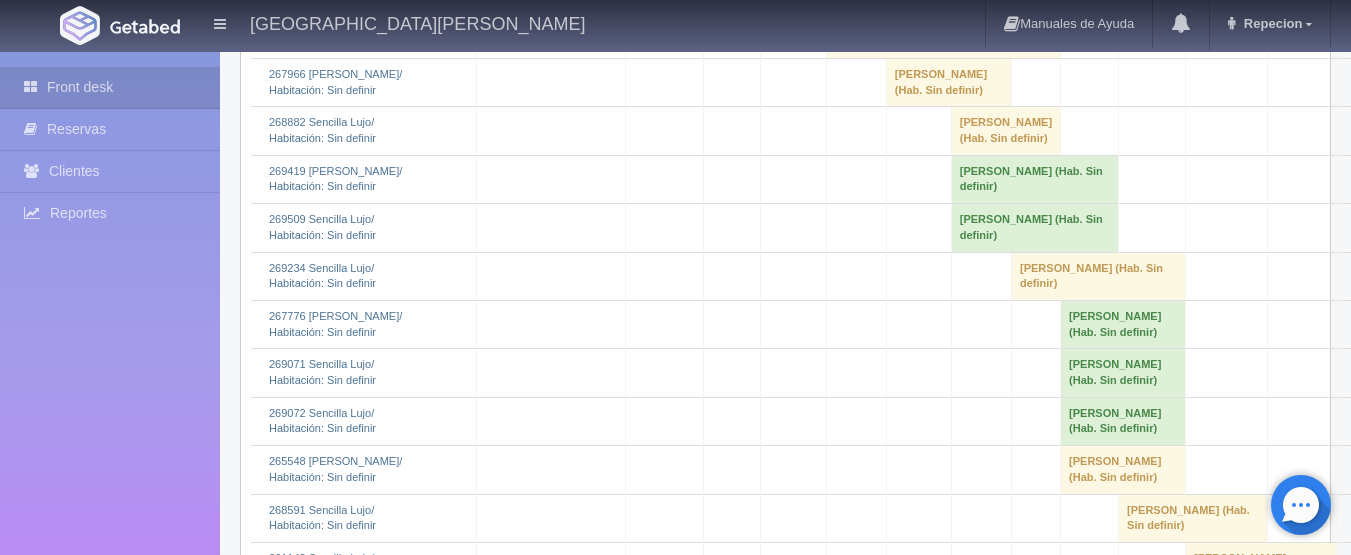 click on "[PERSON_NAME] 												(Hab. Sin definir)" at bounding box center [693, -208] 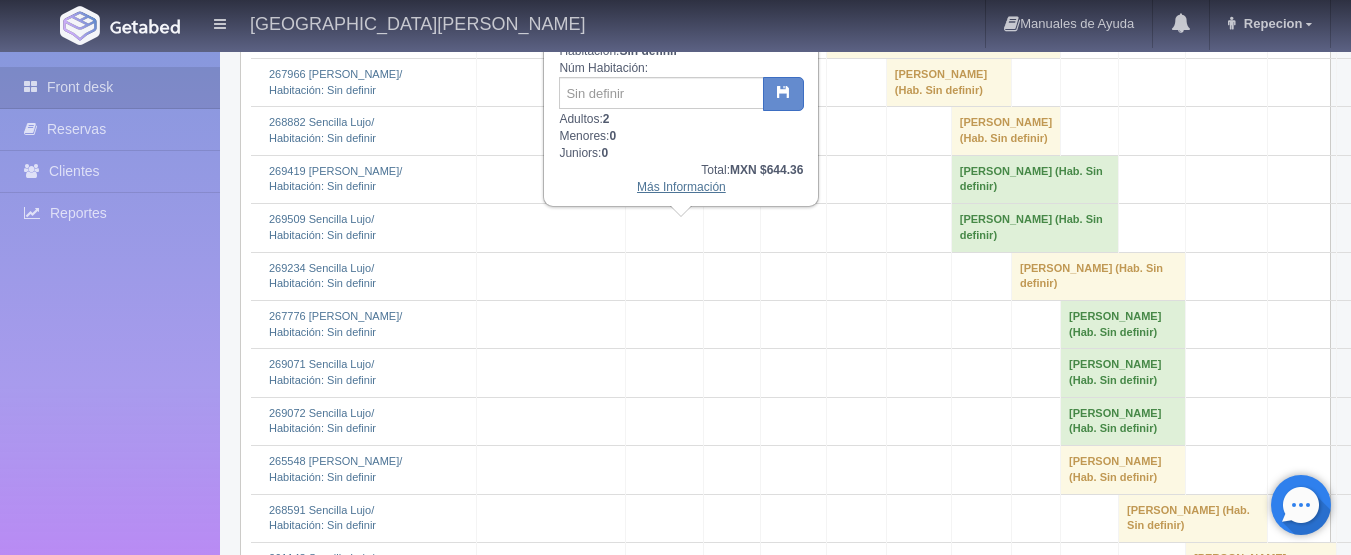 click on "Más Información" at bounding box center [681, 187] 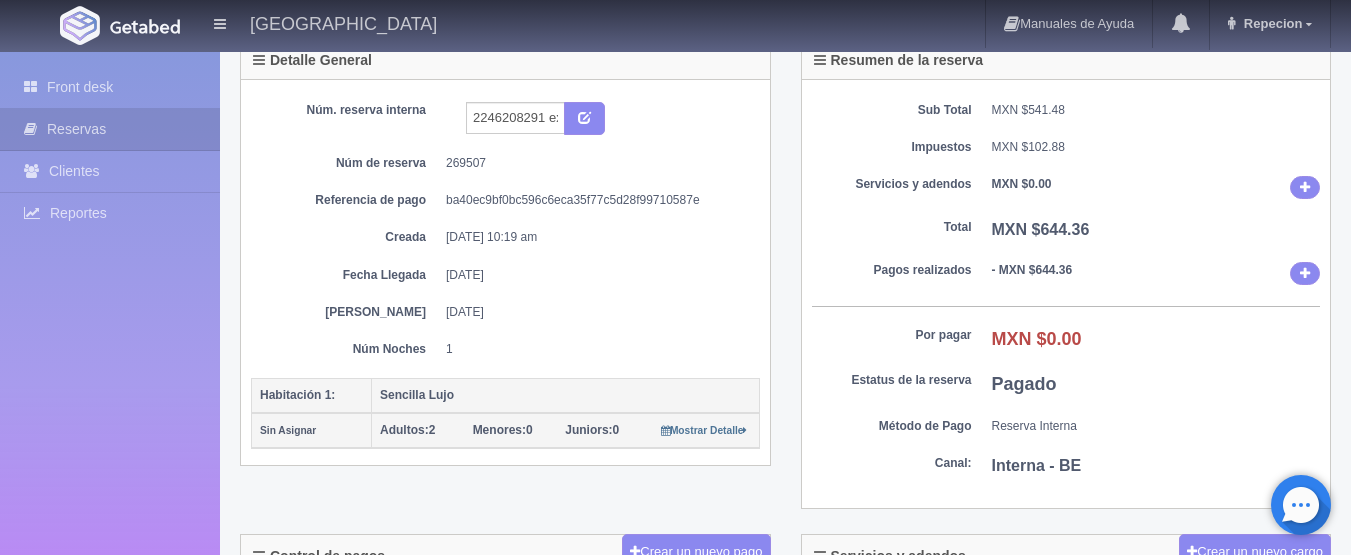 scroll, scrollTop: 100, scrollLeft: 0, axis: vertical 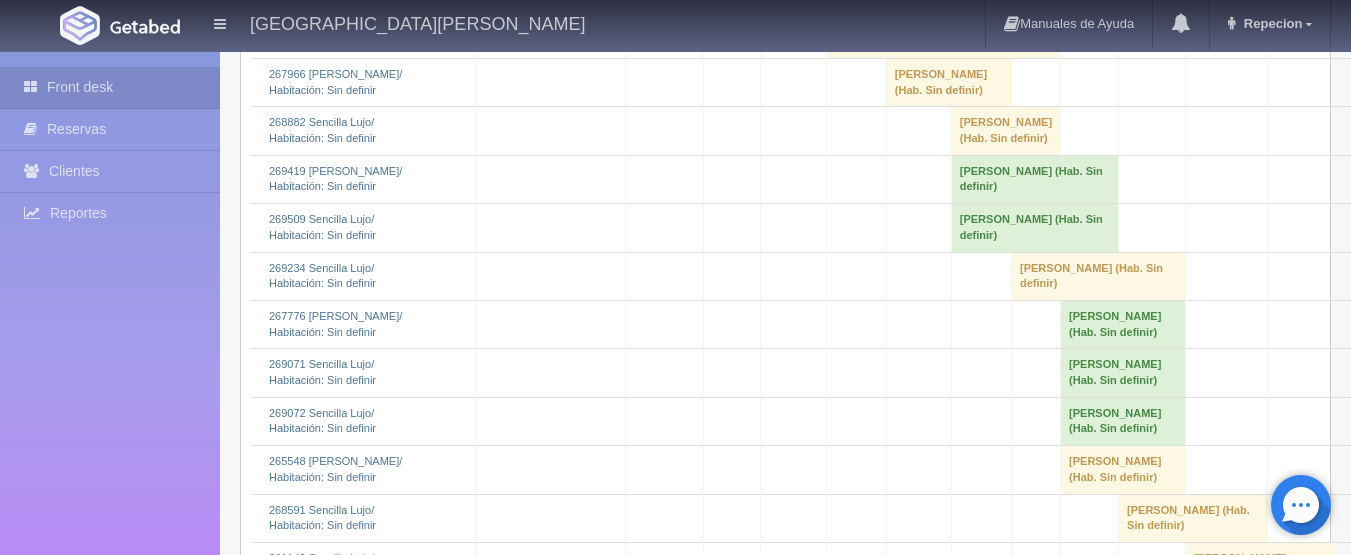 click on "[PERSON_NAME] 												(Hab. Sin definir)" at bounding box center (693, -160) 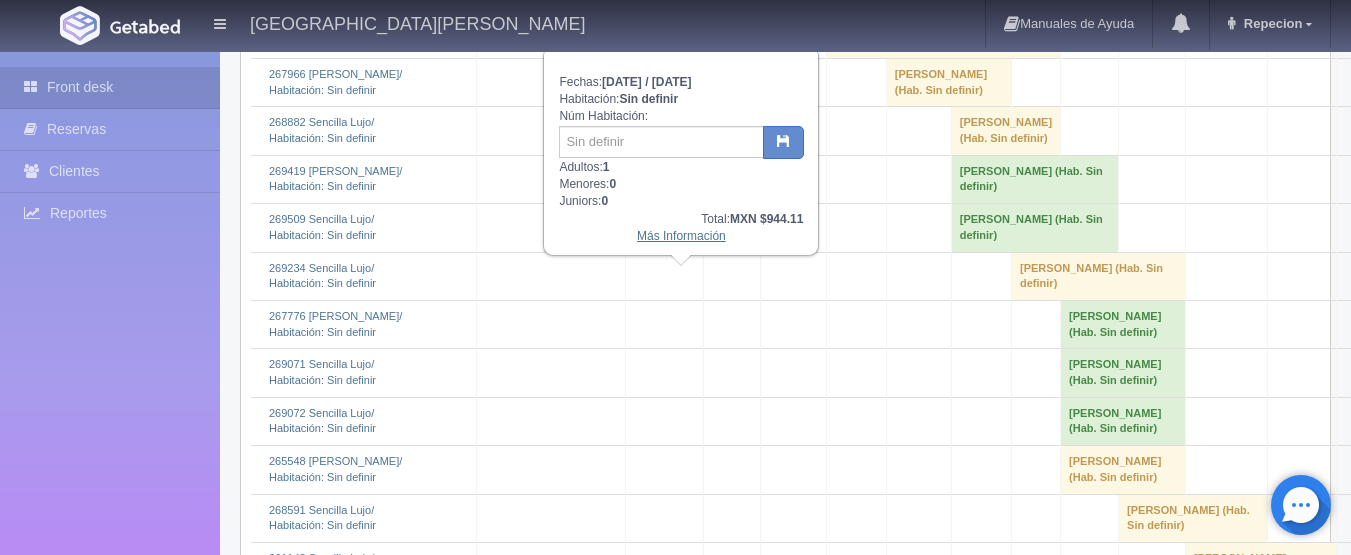 click on "Más Información" at bounding box center [681, 236] 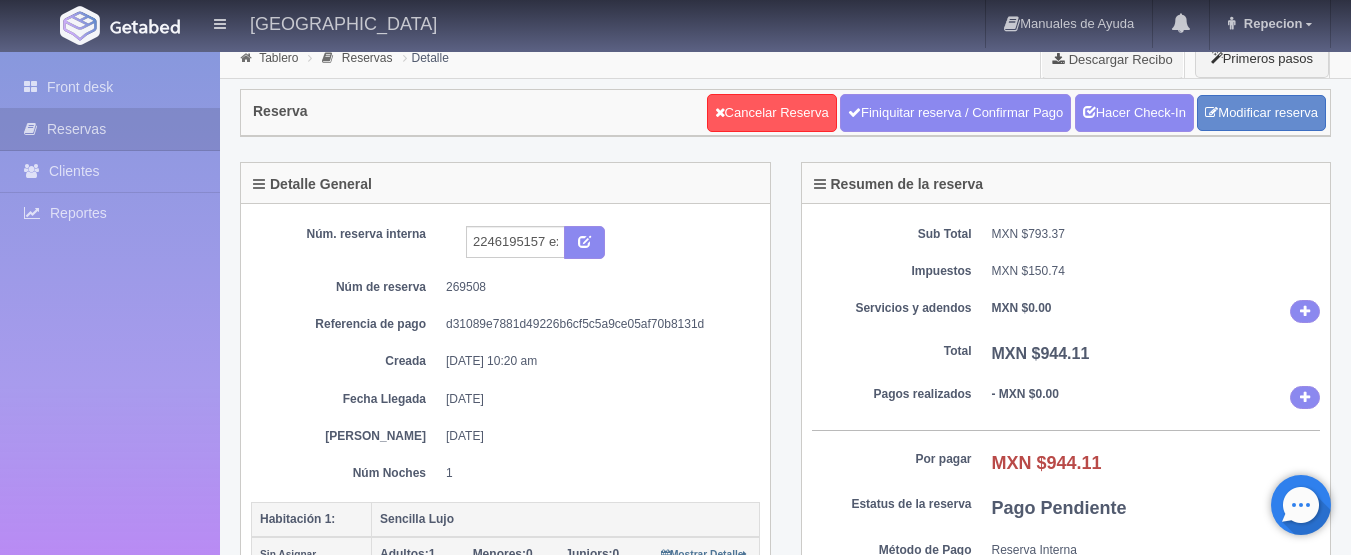 scroll, scrollTop: 0, scrollLeft: 0, axis: both 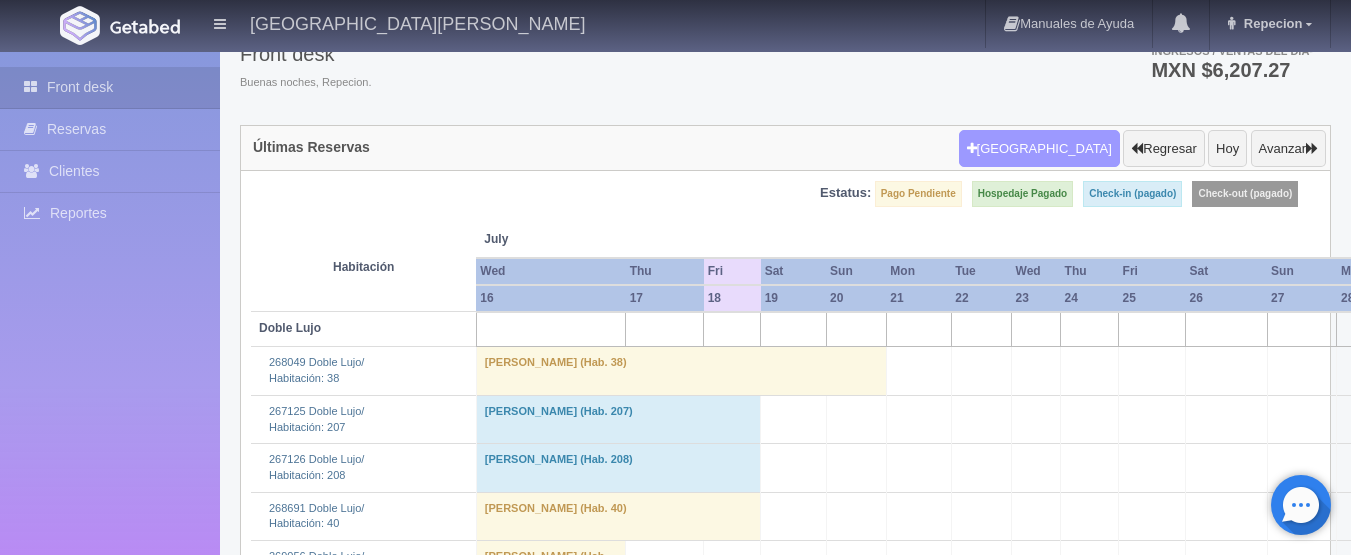 click on "[GEOGRAPHIC_DATA]" at bounding box center [1039, 149] 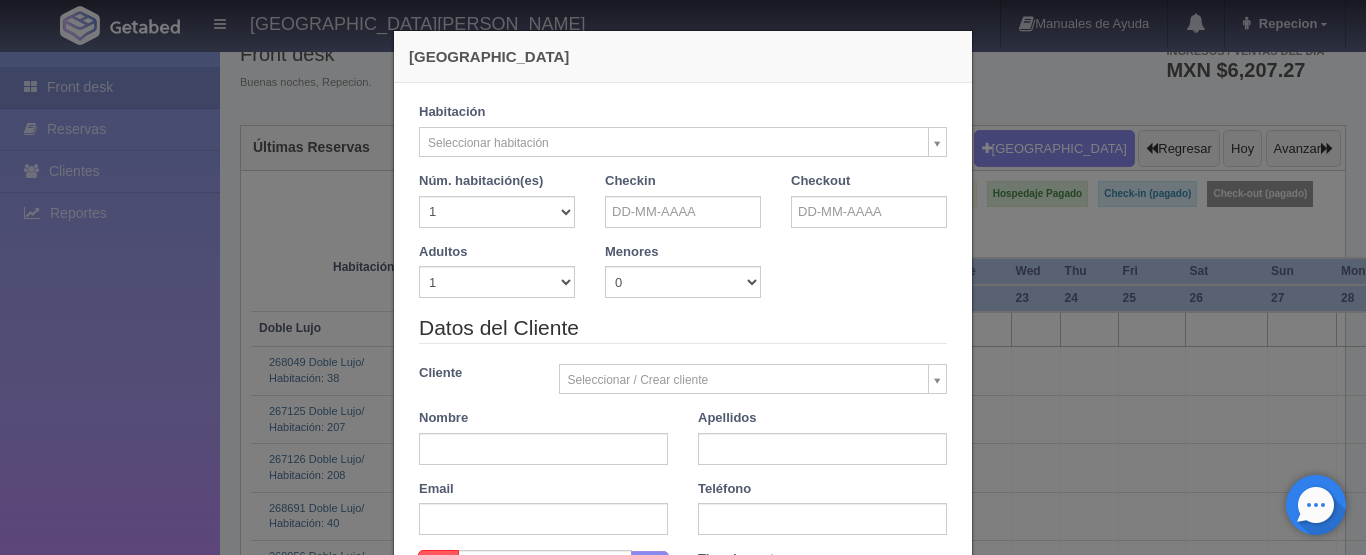 checkbox on "false" 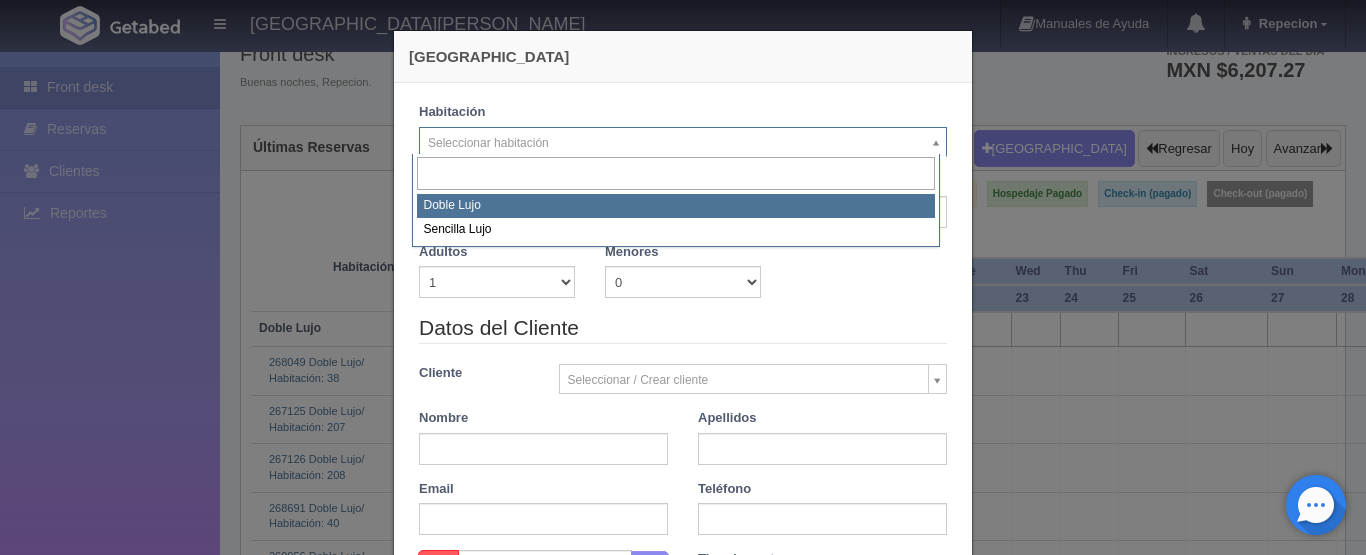 select on "577" 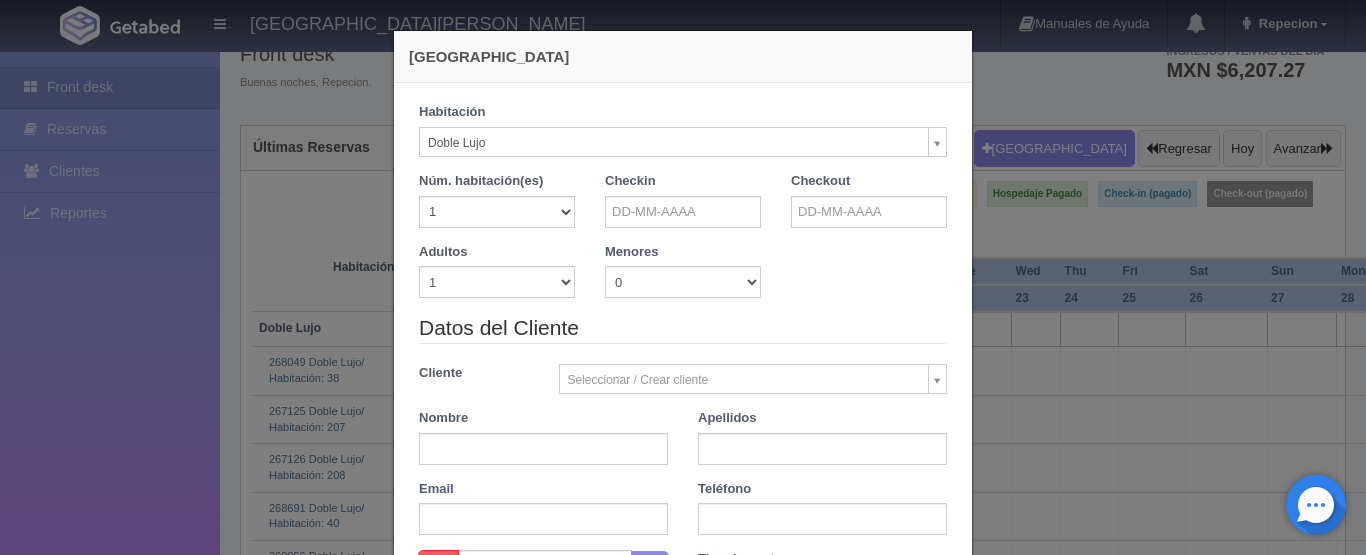checkbox on "false" 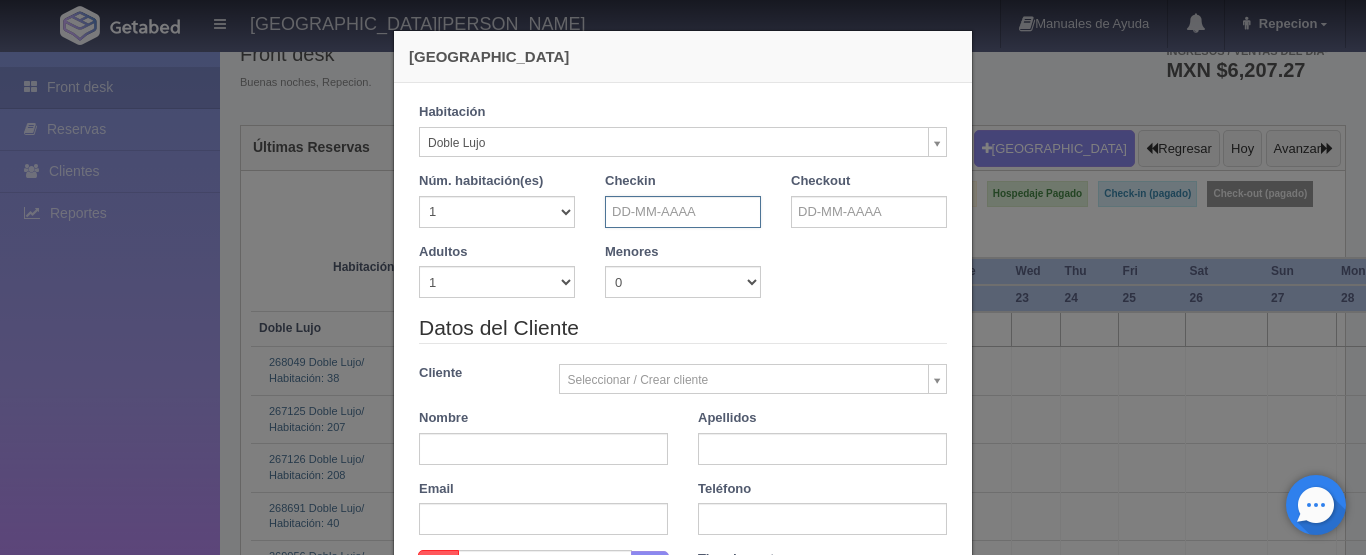 click at bounding box center (683, 212) 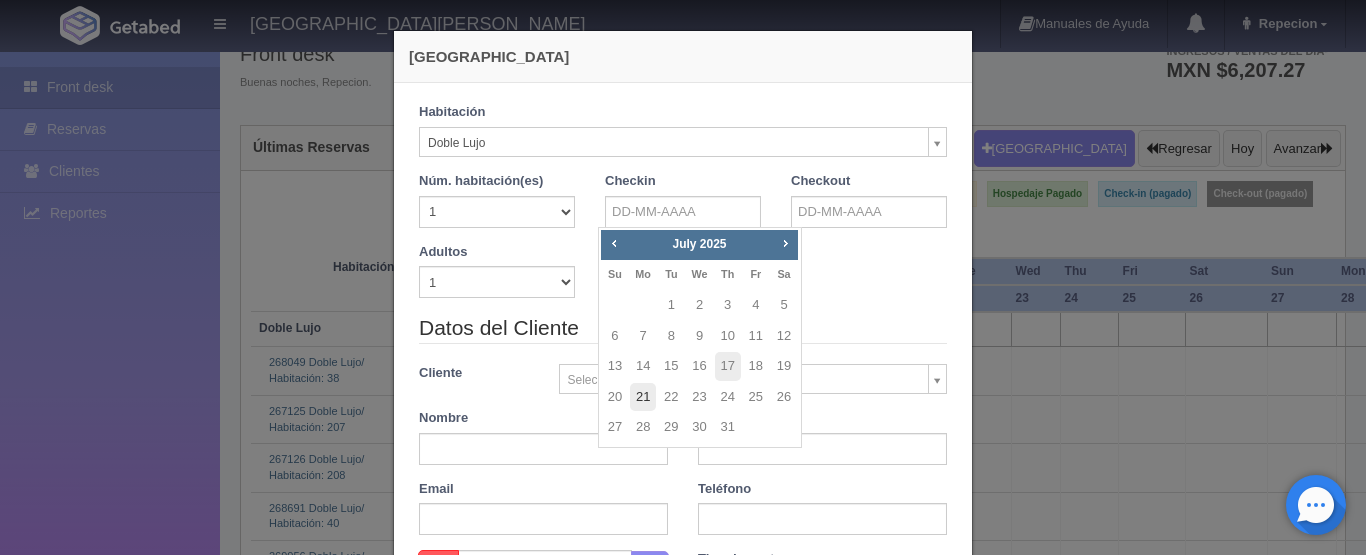click on "21" at bounding box center [643, 397] 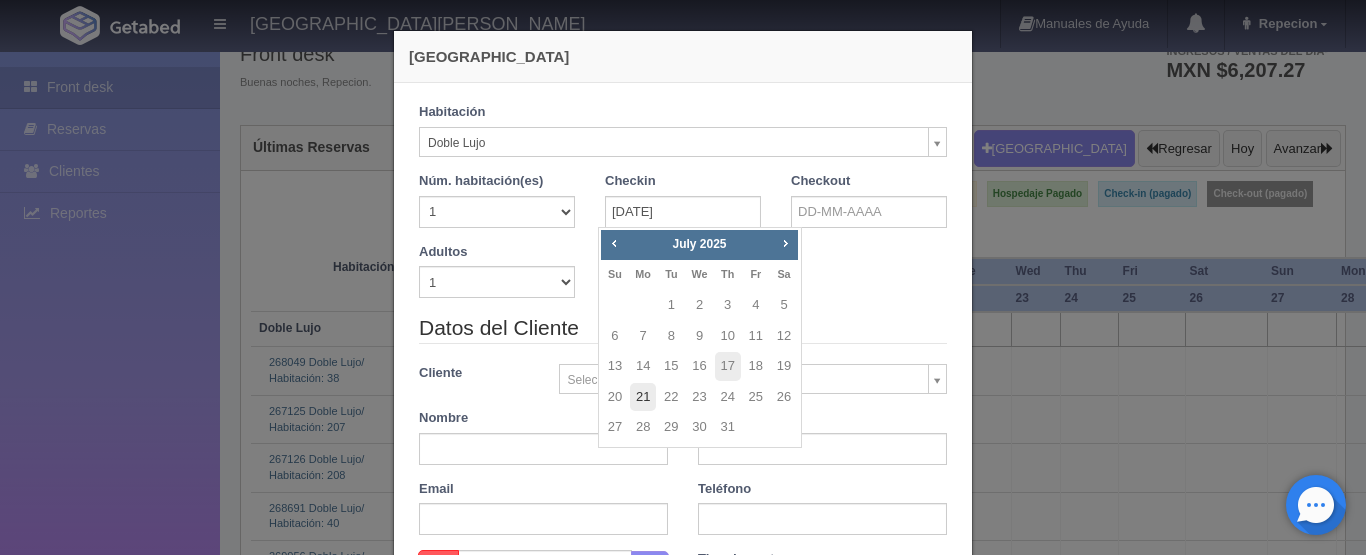 checkbox on "false" 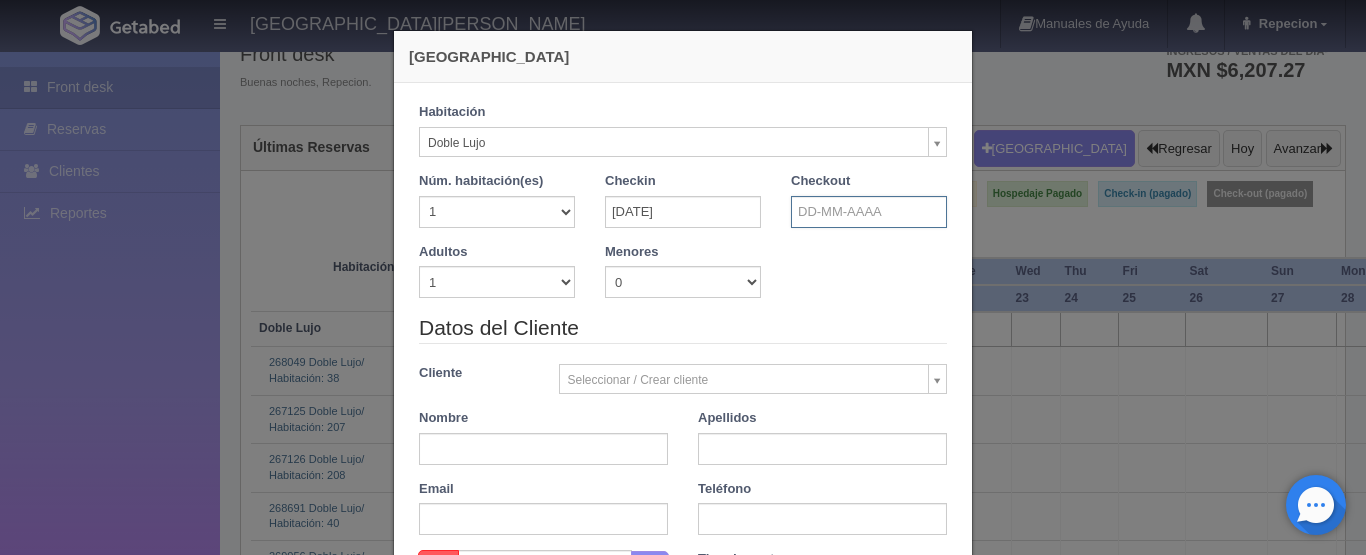 click at bounding box center (869, 212) 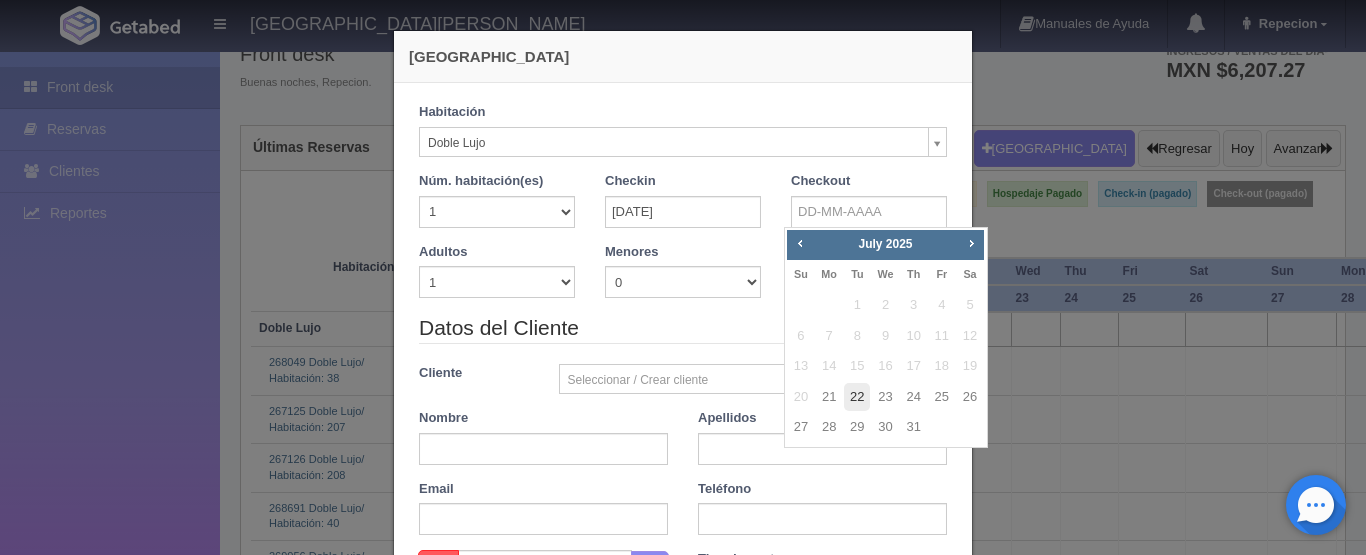 click on "22" at bounding box center [857, 397] 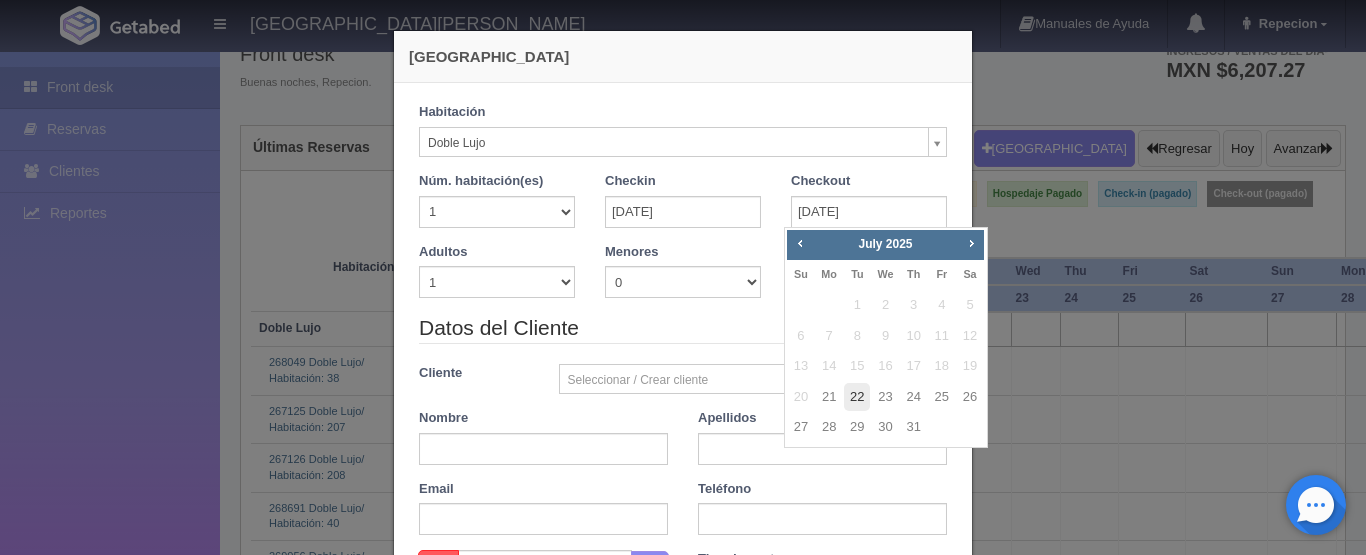 checkbox on "false" 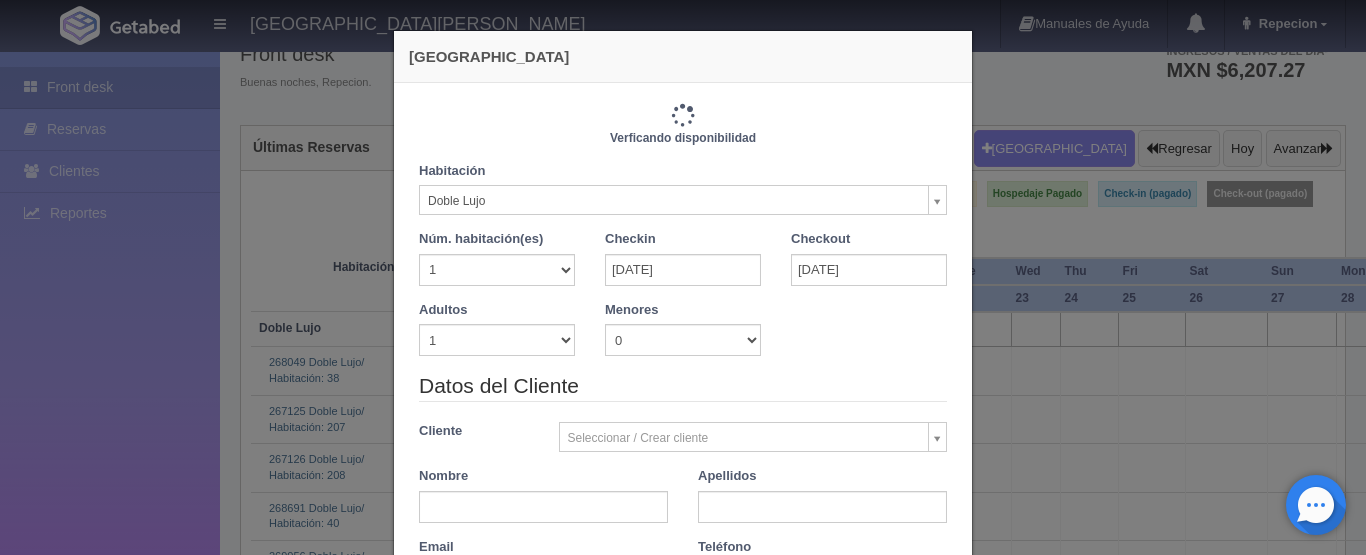 type on "1220.00" 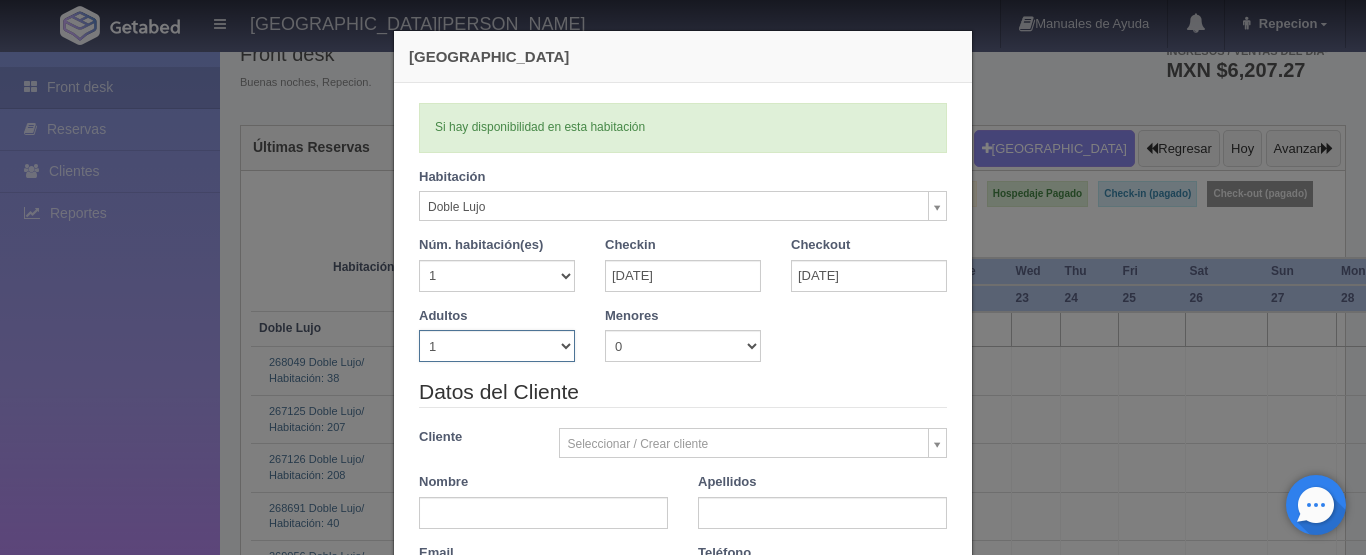 click on "1
2
3
4
5
6
7
8
9
10" at bounding box center [497, 346] 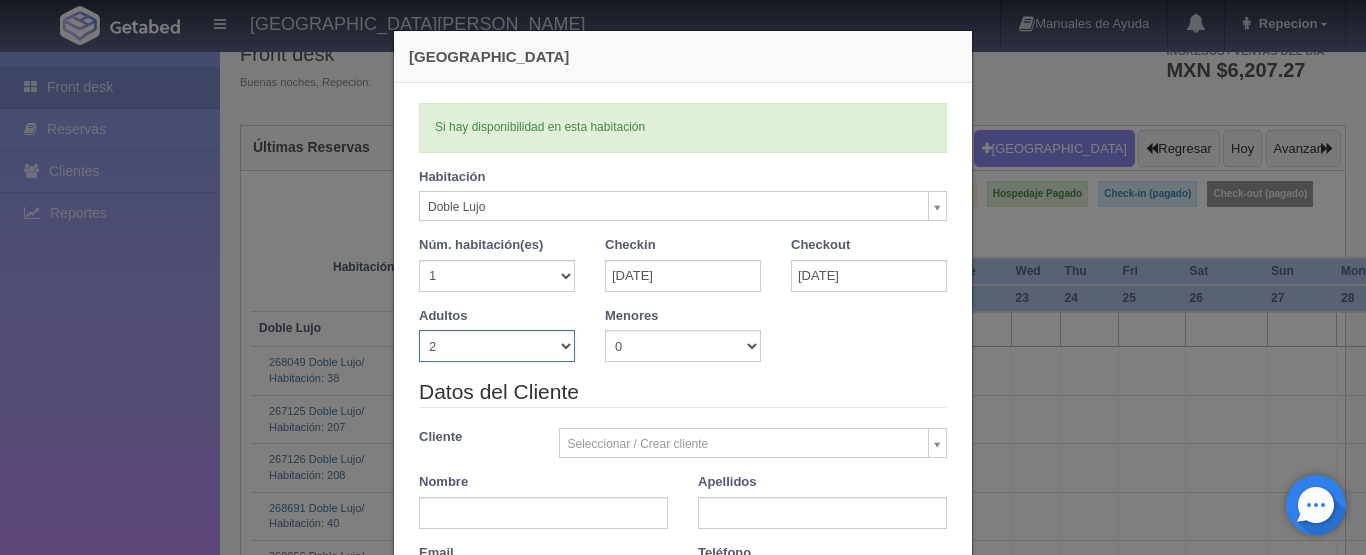 click on "1
2
3
4
5
6
7
8
9
10" at bounding box center [497, 346] 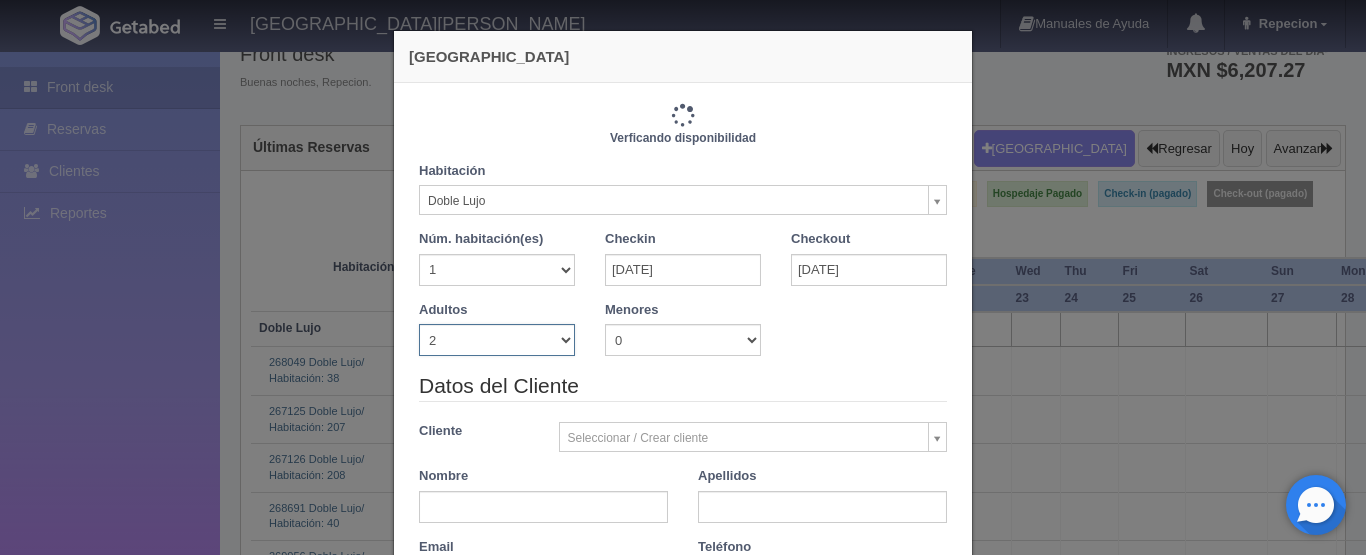 type on "1220.00" 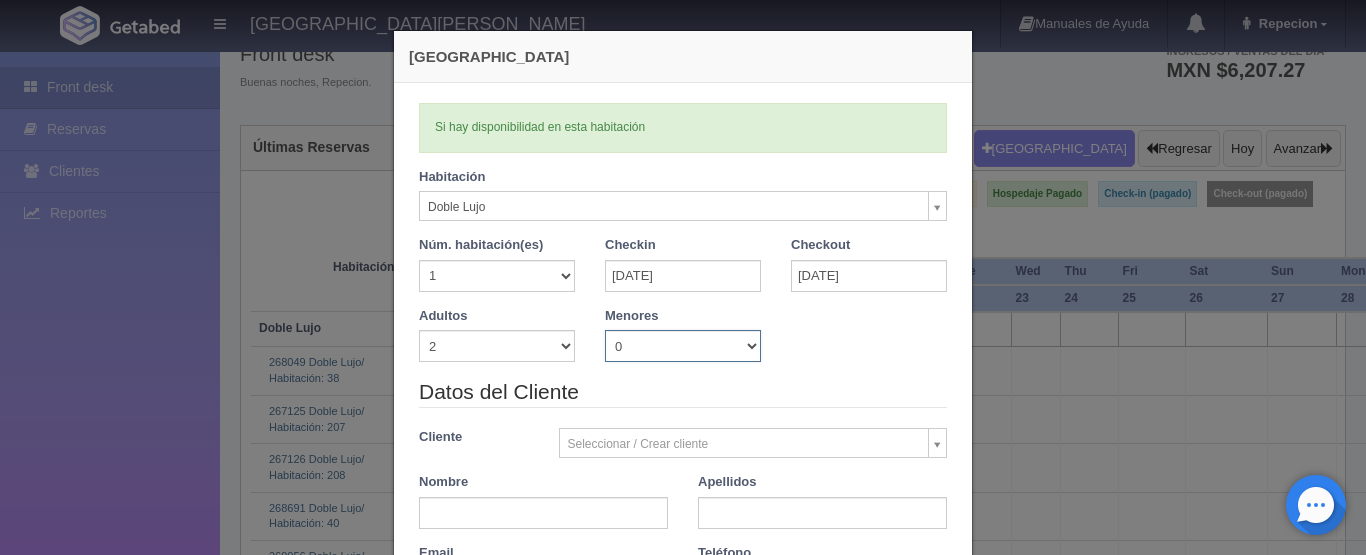 click on "0
1
2
3
4
5
6
7
8
9
10" at bounding box center (683, 346) 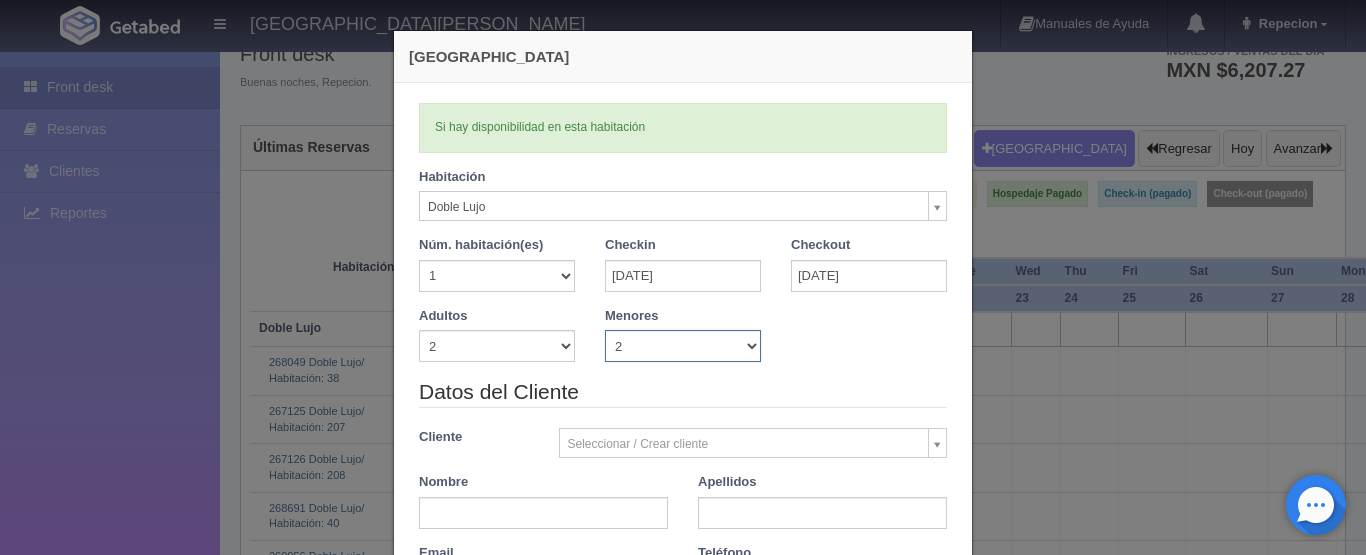 click on "0
1
2
3
4
5
6
7
8
9
10" at bounding box center [683, 346] 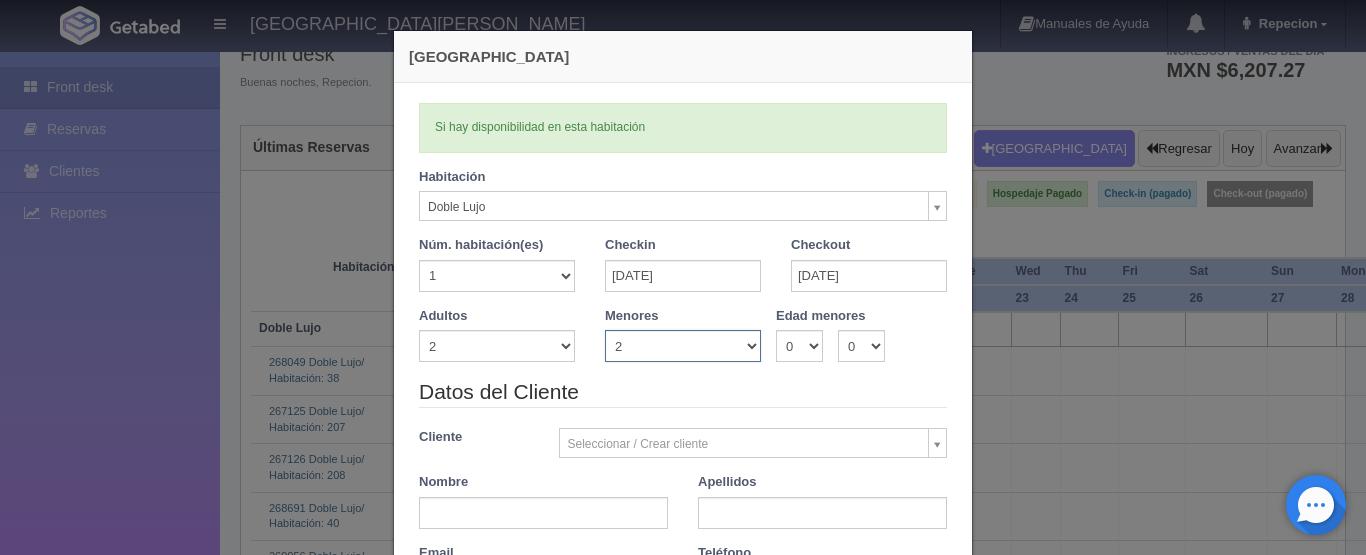 type 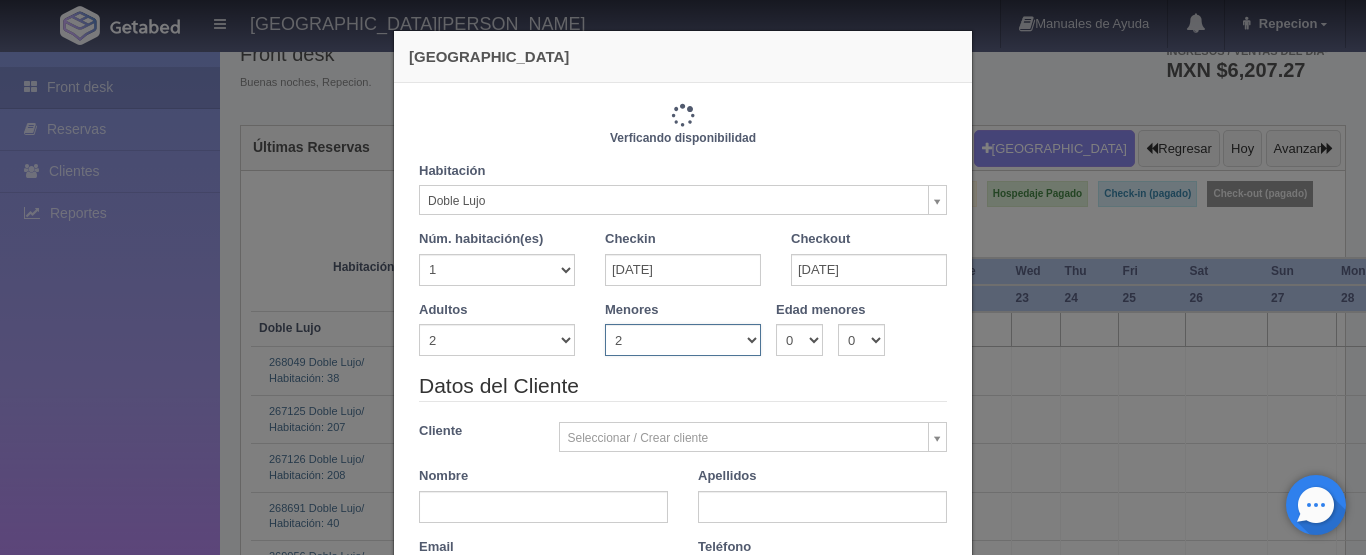 type on "1220.00" 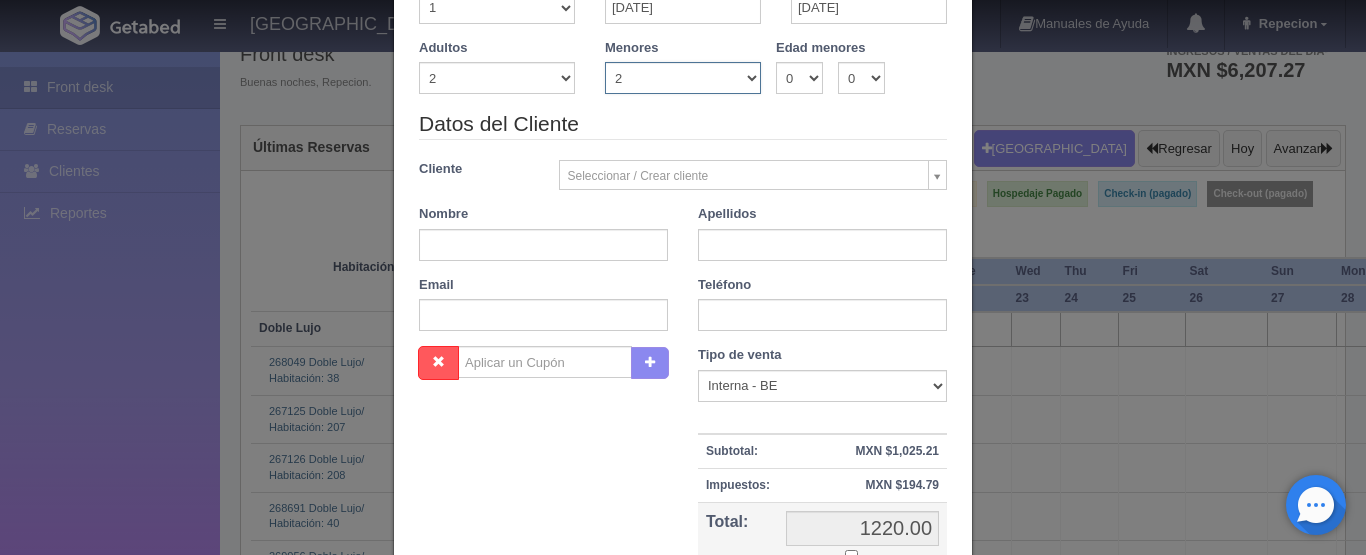 scroll, scrollTop: 300, scrollLeft: 0, axis: vertical 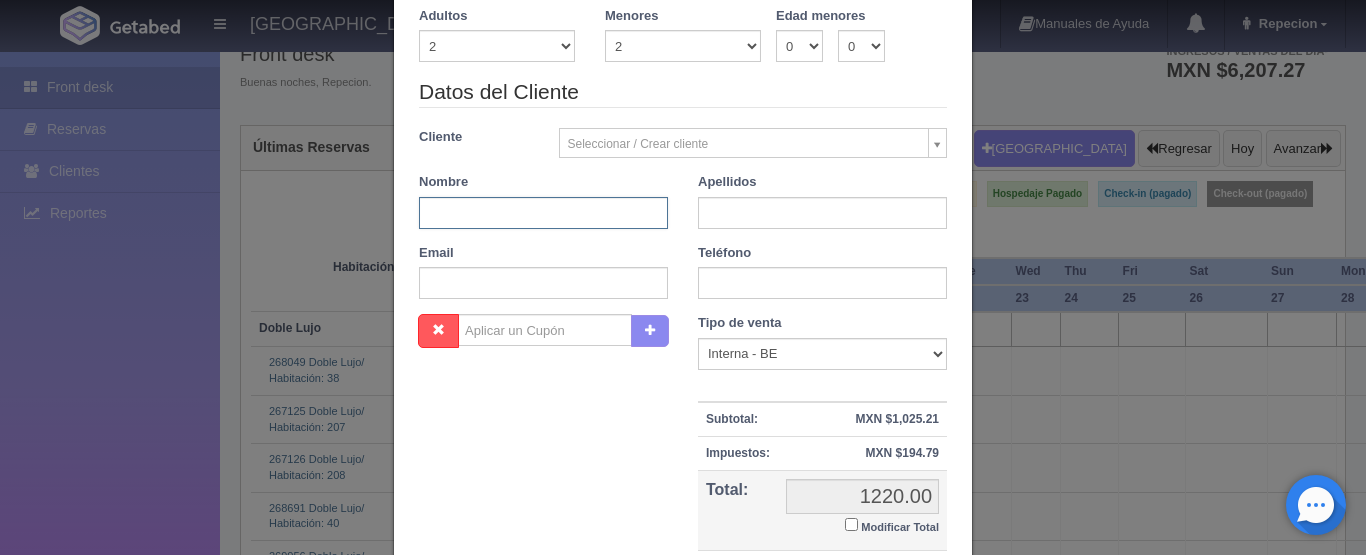 click at bounding box center (543, 213) 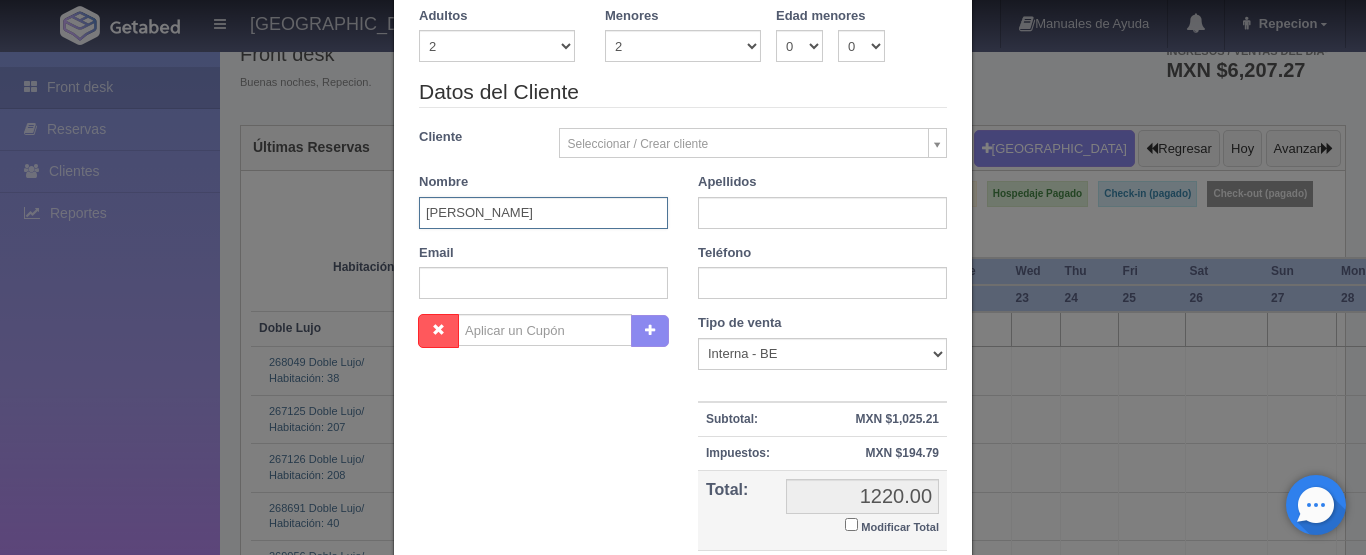 type on "[PERSON_NAME]" 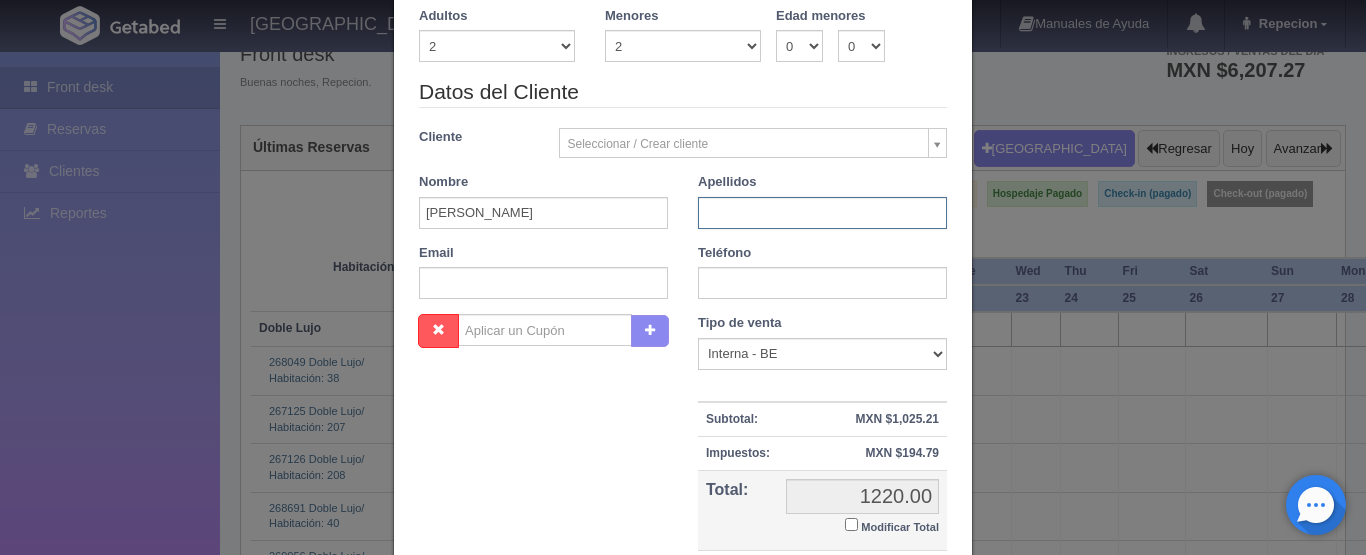 click at bounding box center [822, 213] 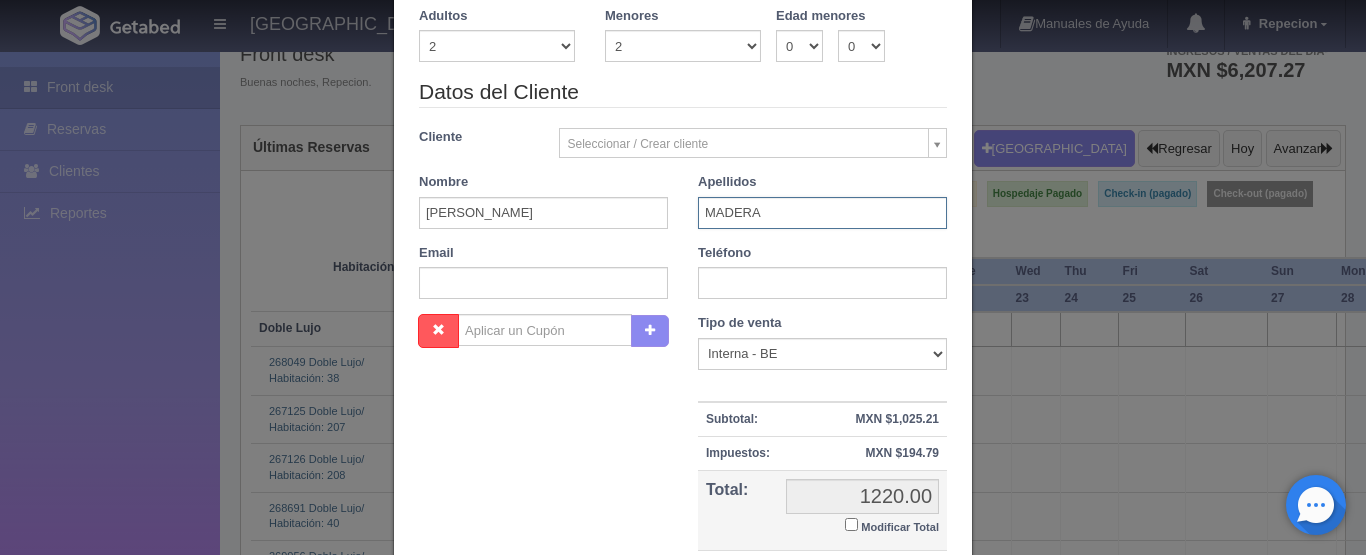type on "MADERA" 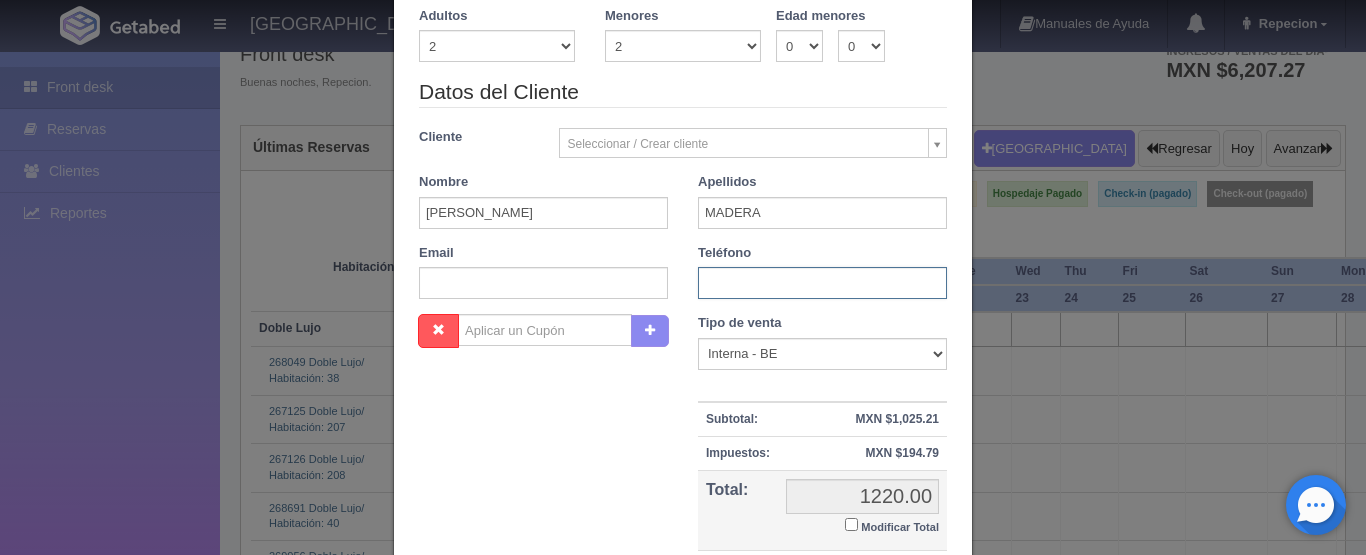 click at bounding box center (822, 283) 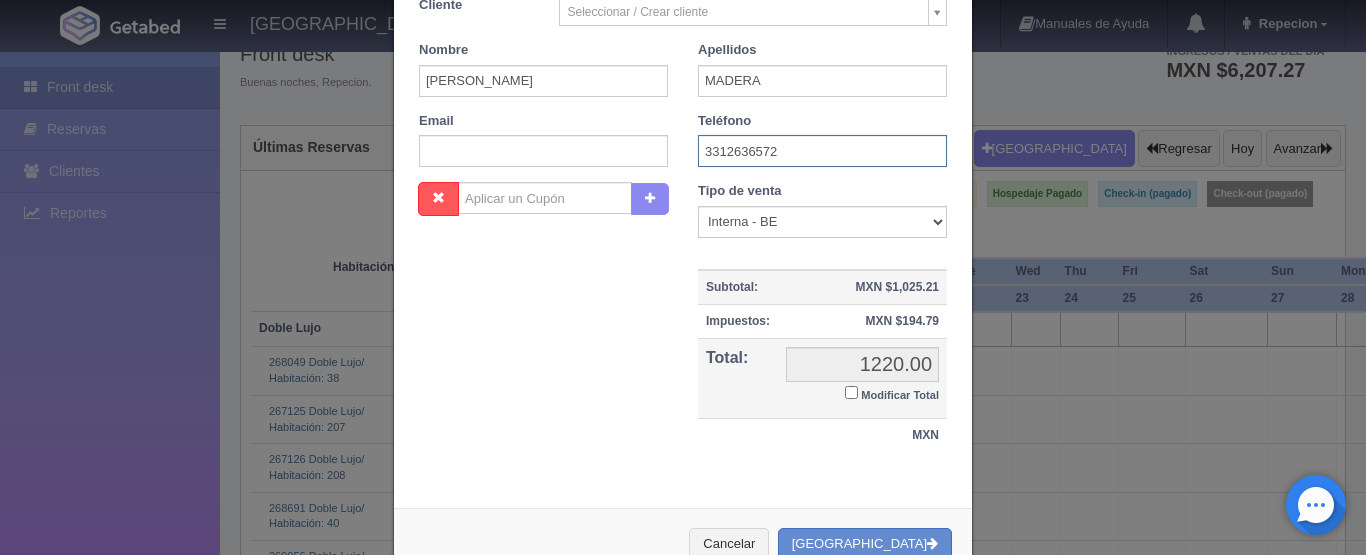 scroll, scrollTop: 491, scrollLeft: 0, axis: vertical 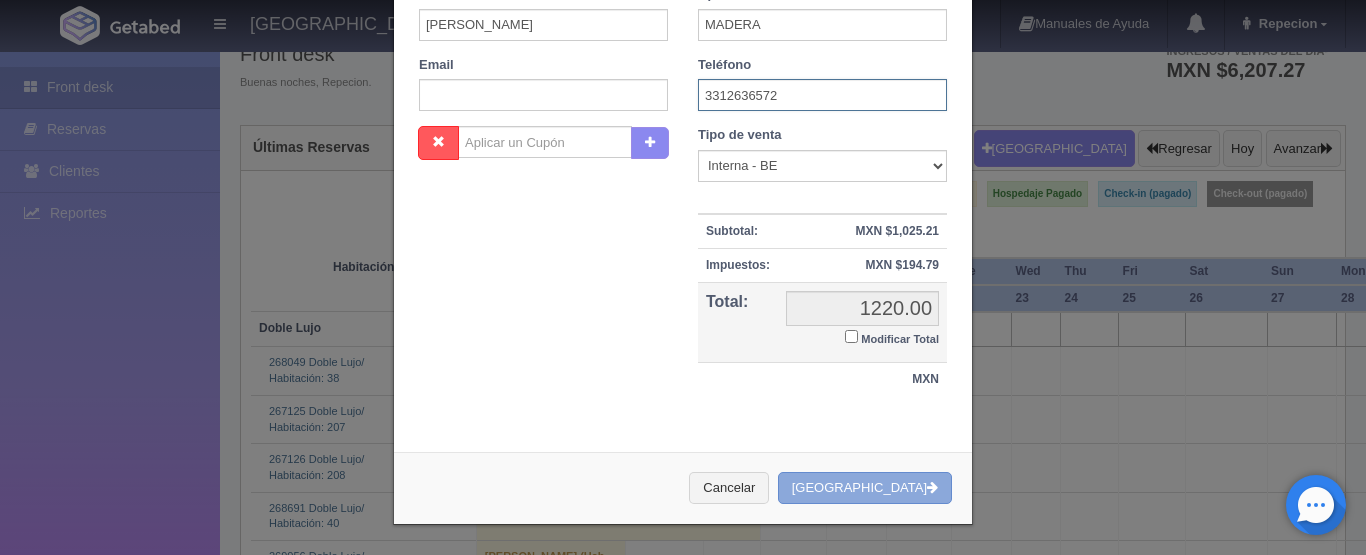 type on "3312636572" 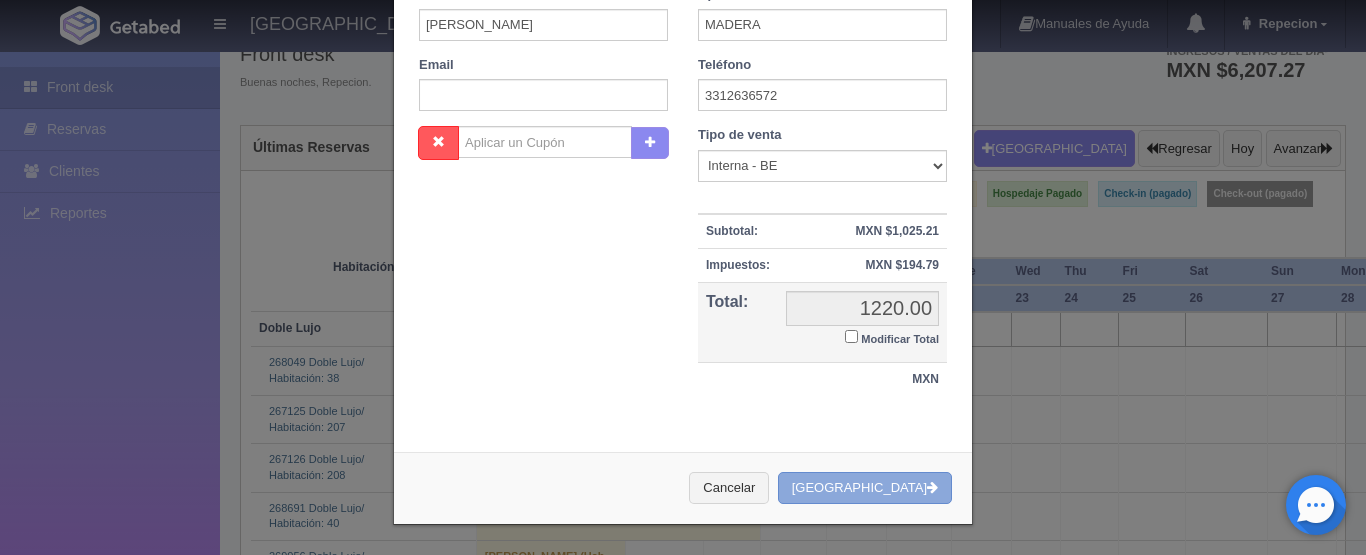 click on "[GEOGRAPHIC_DATA]" at bounding box center [865, 488] 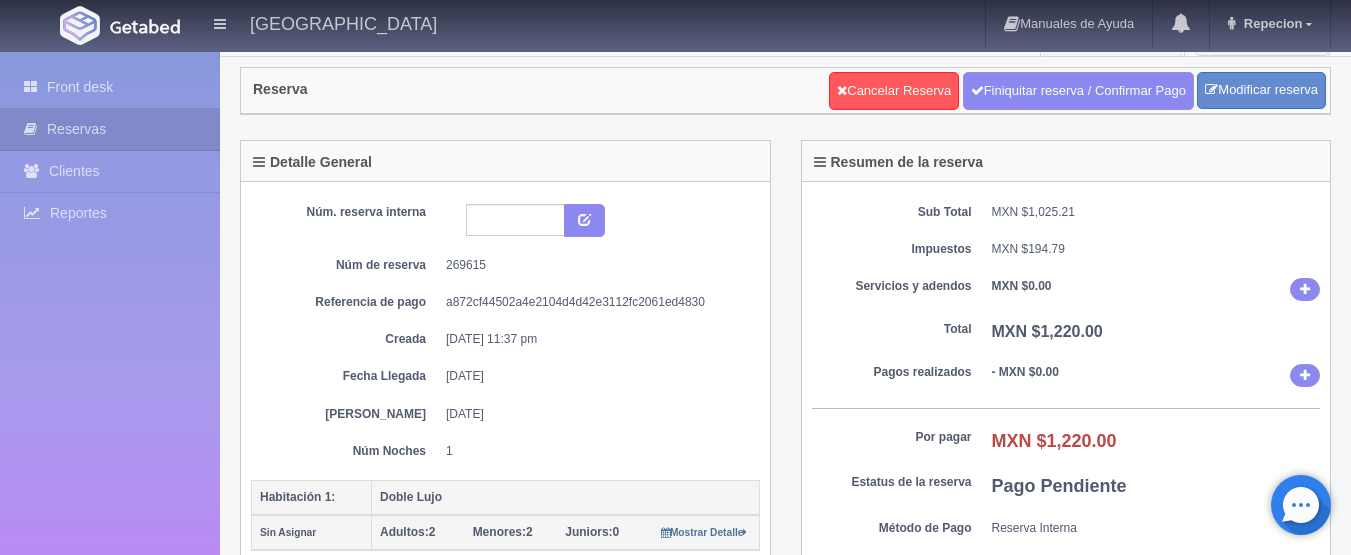 scroll, scrollTop: 0, scrollLeft: 0, axis: both 